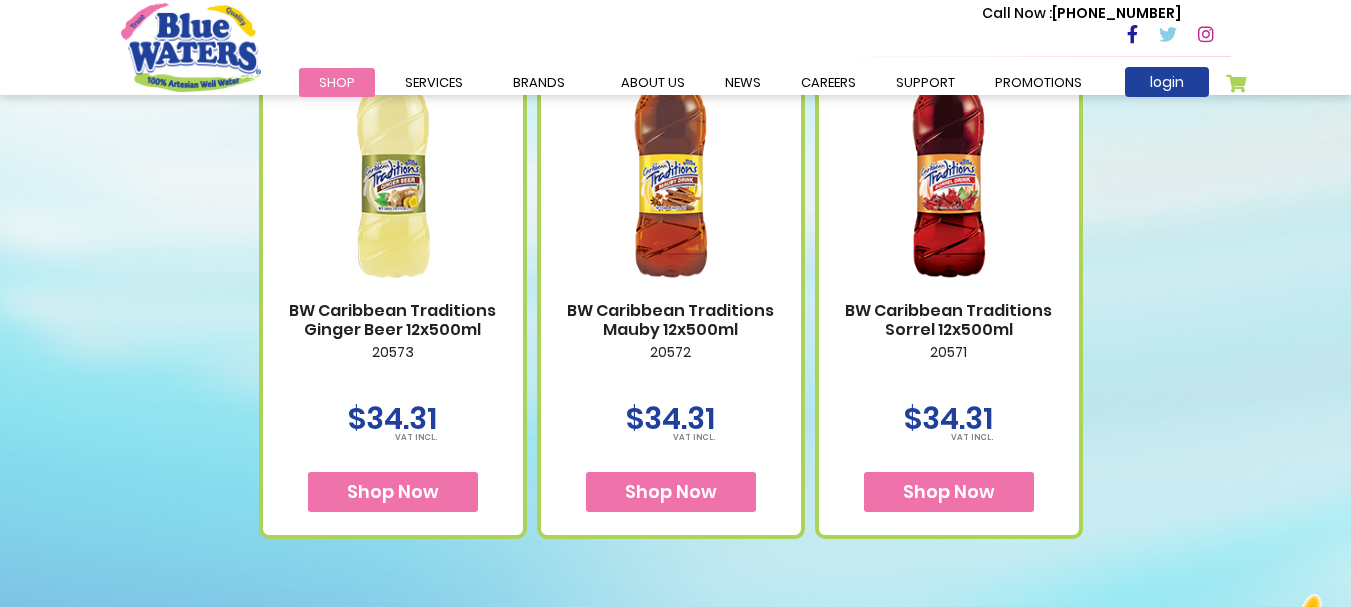 scroll, scrollTop: 1000, scrollLeft: 0, axis: vertical 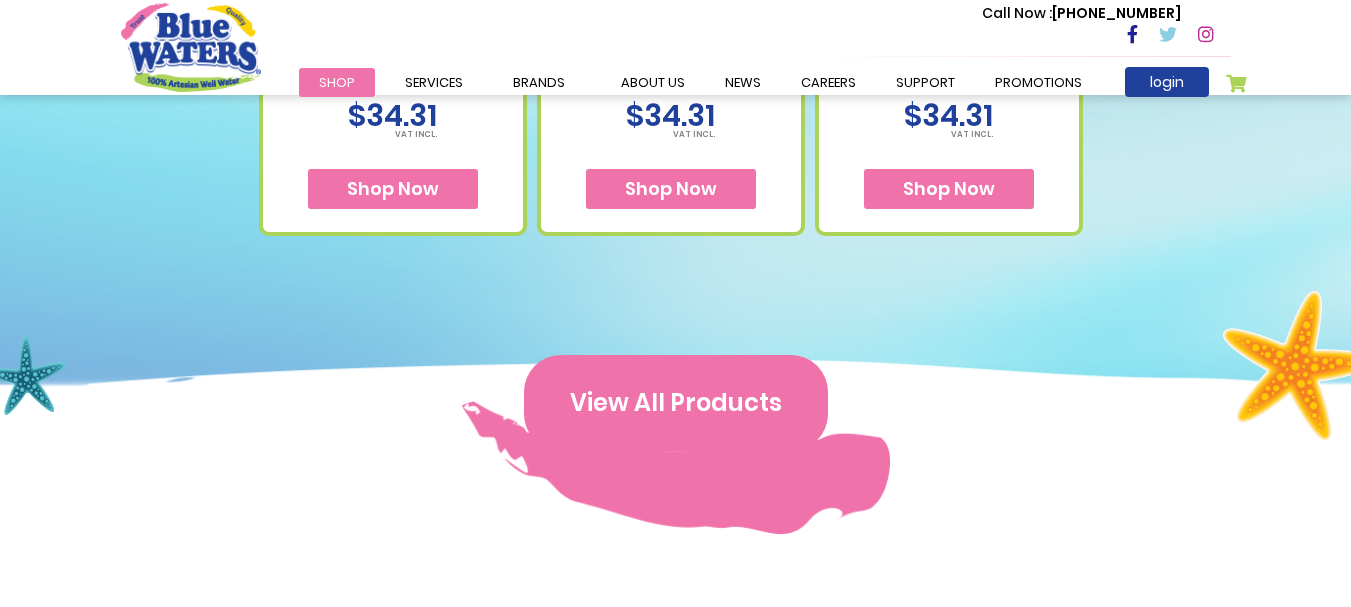 click on "View All Products" at bounding box center [676, 403] 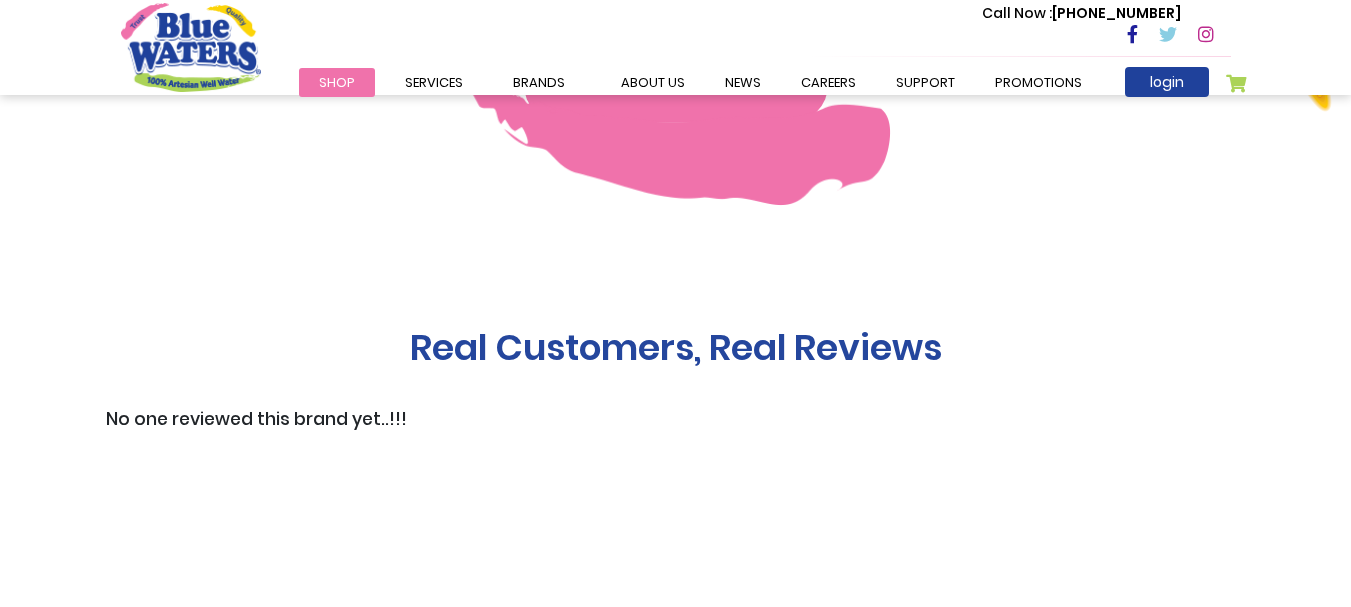 scroll, scrollTop: 1300, scrollLeft: 0, axis: vertical 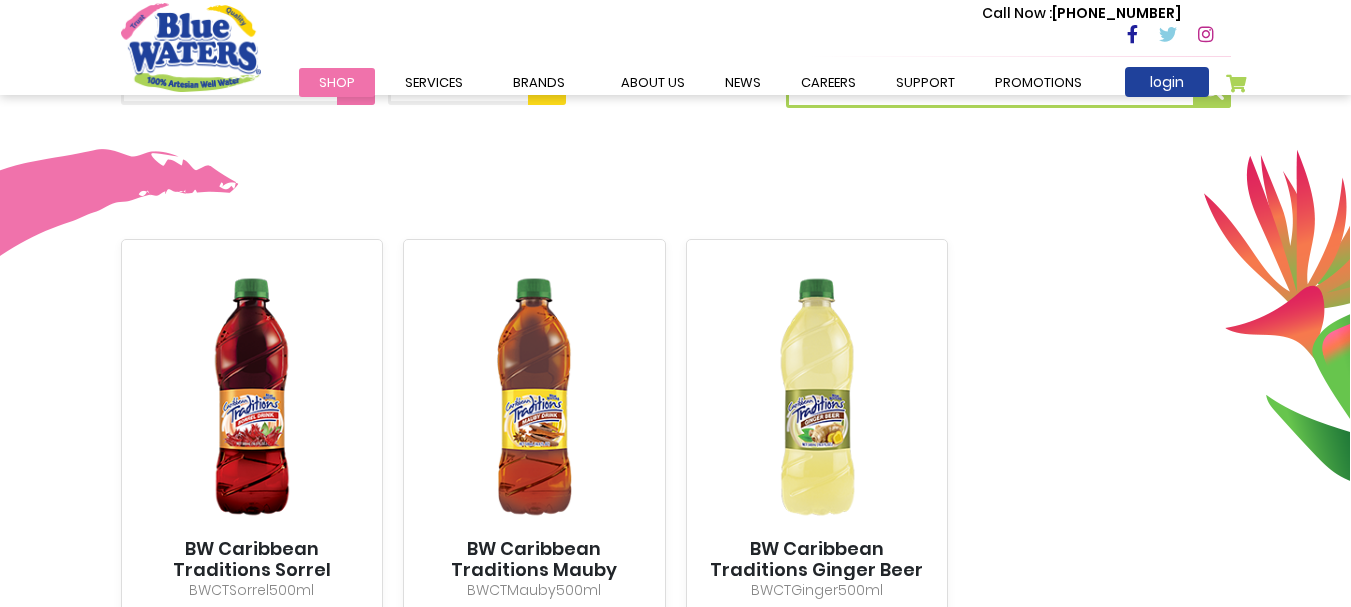 click at bounding box center (252, 397) 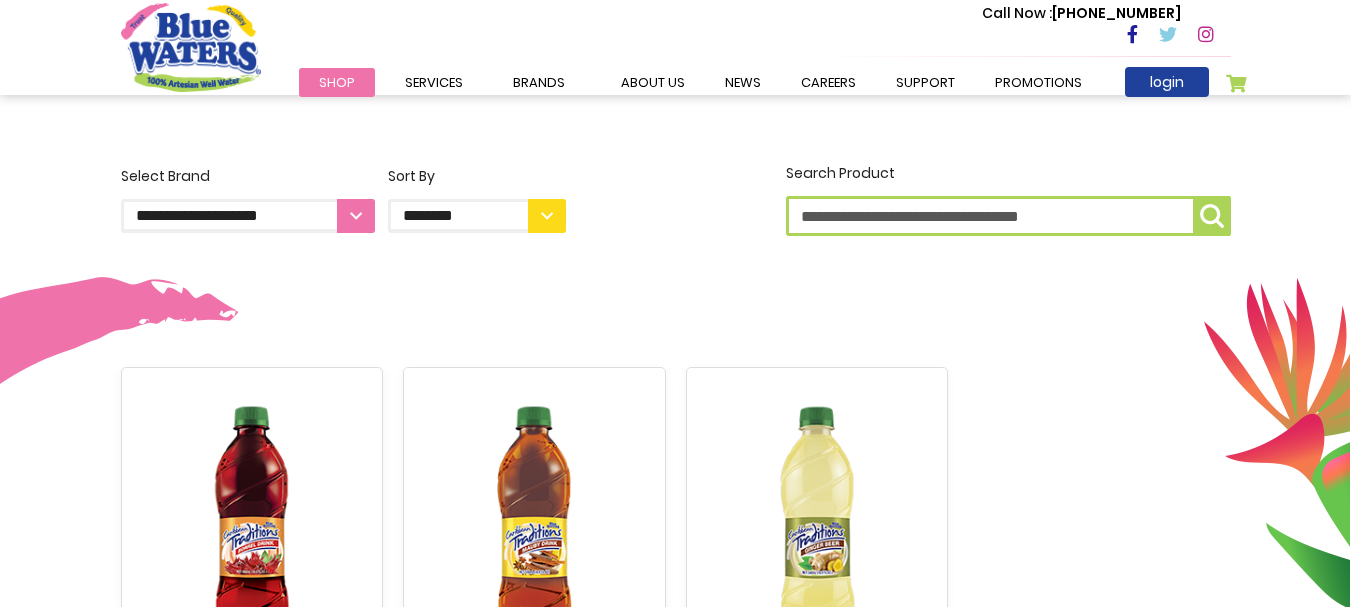 scroll, scrollTop: 79, scrollLeft: 0, axis: vertical 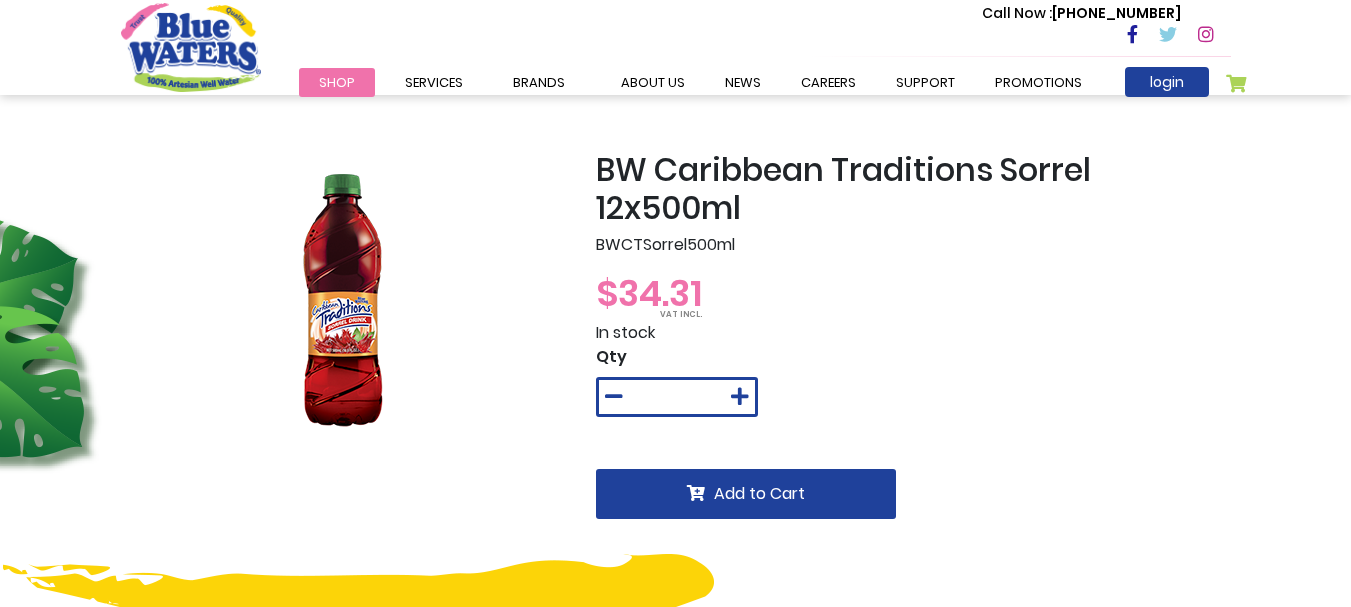 click at bounding box center [343, 301] 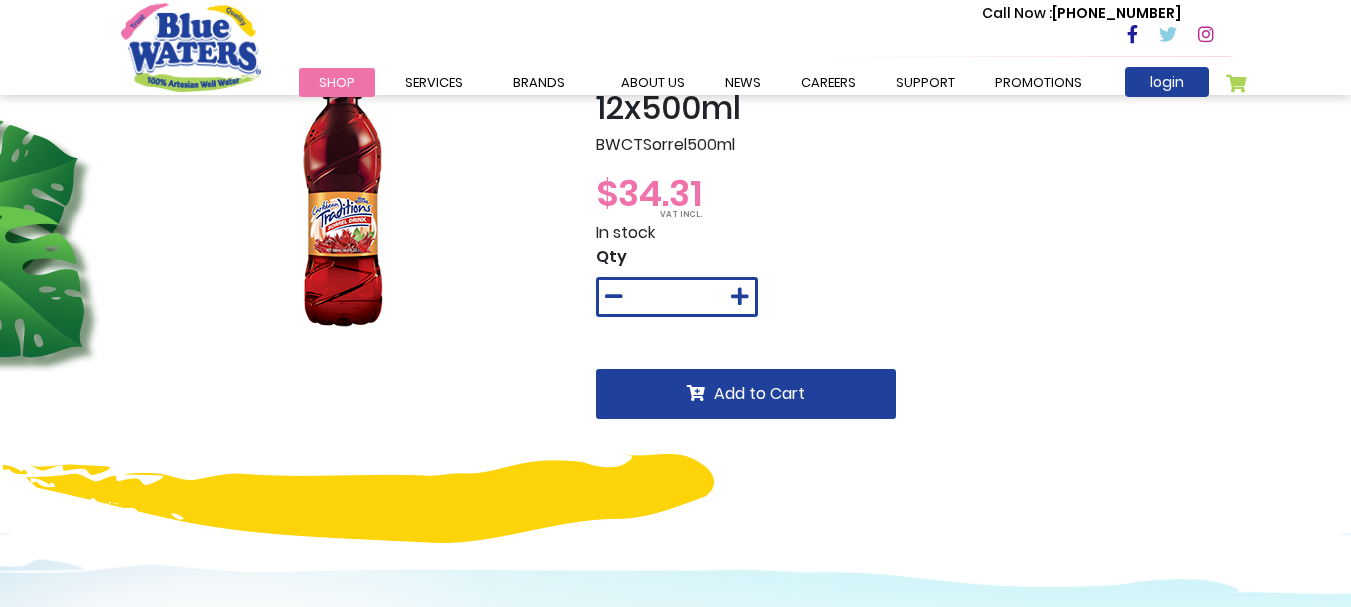 scroll, scrollTop: 0, scrollLeft: 0, axis: both 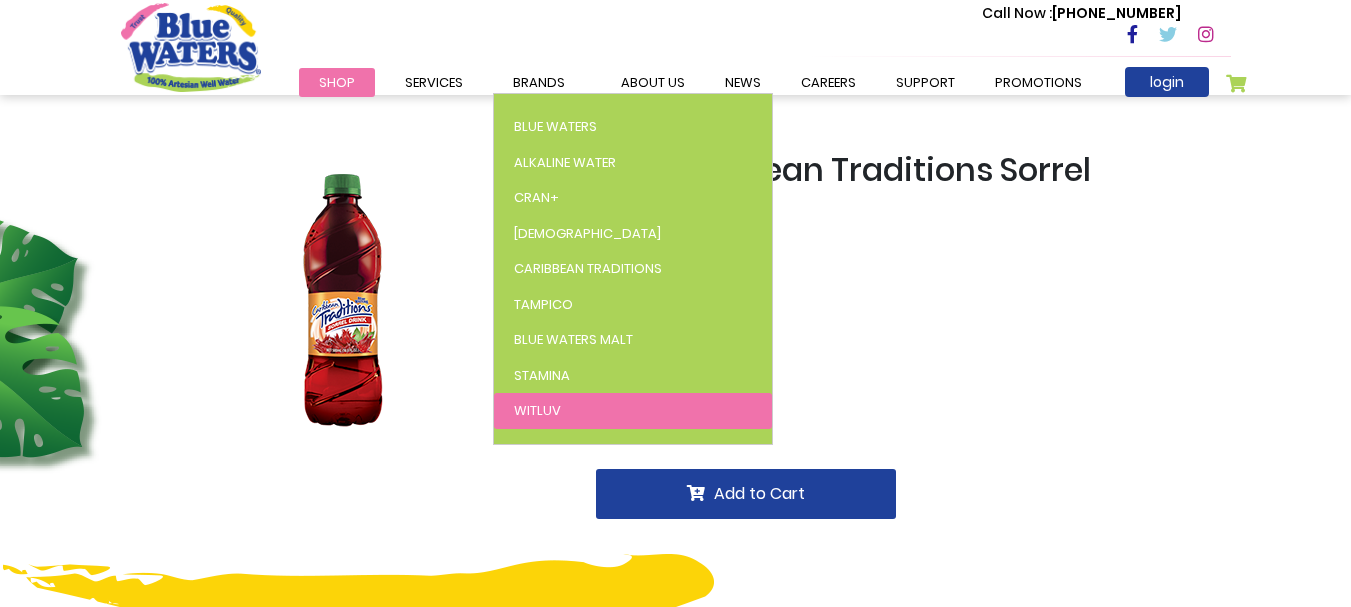 click on "WitLuv" at bounding box center [537, 410] 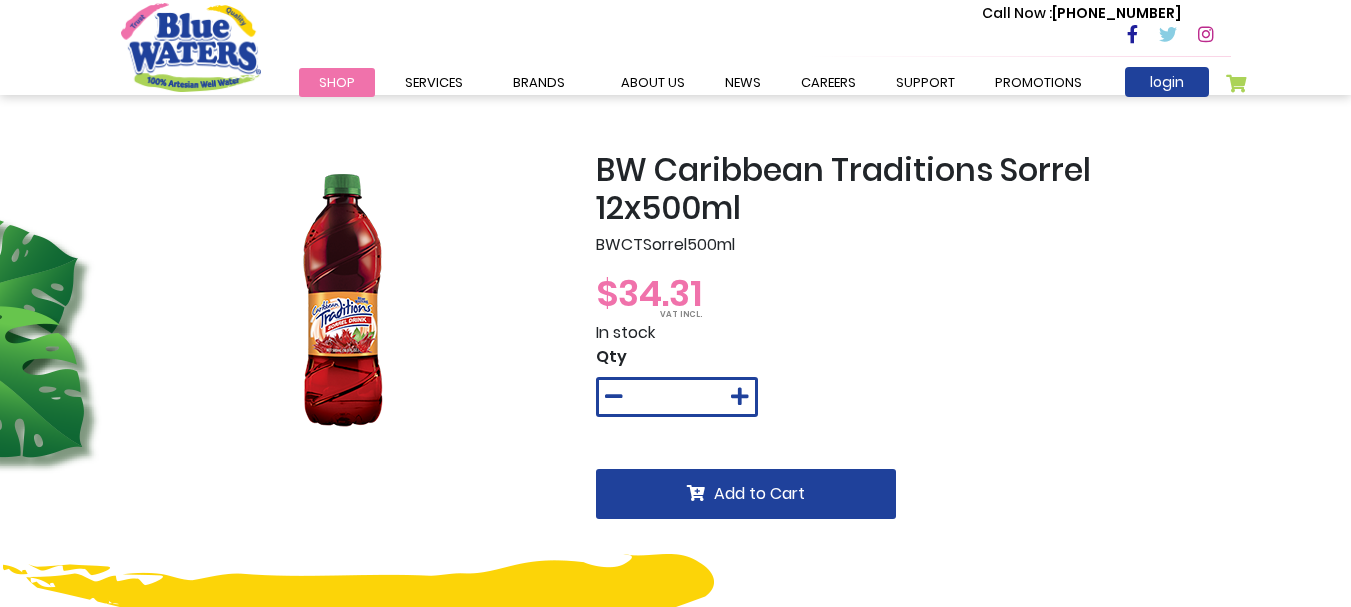 click at bounding box center (343, 301) 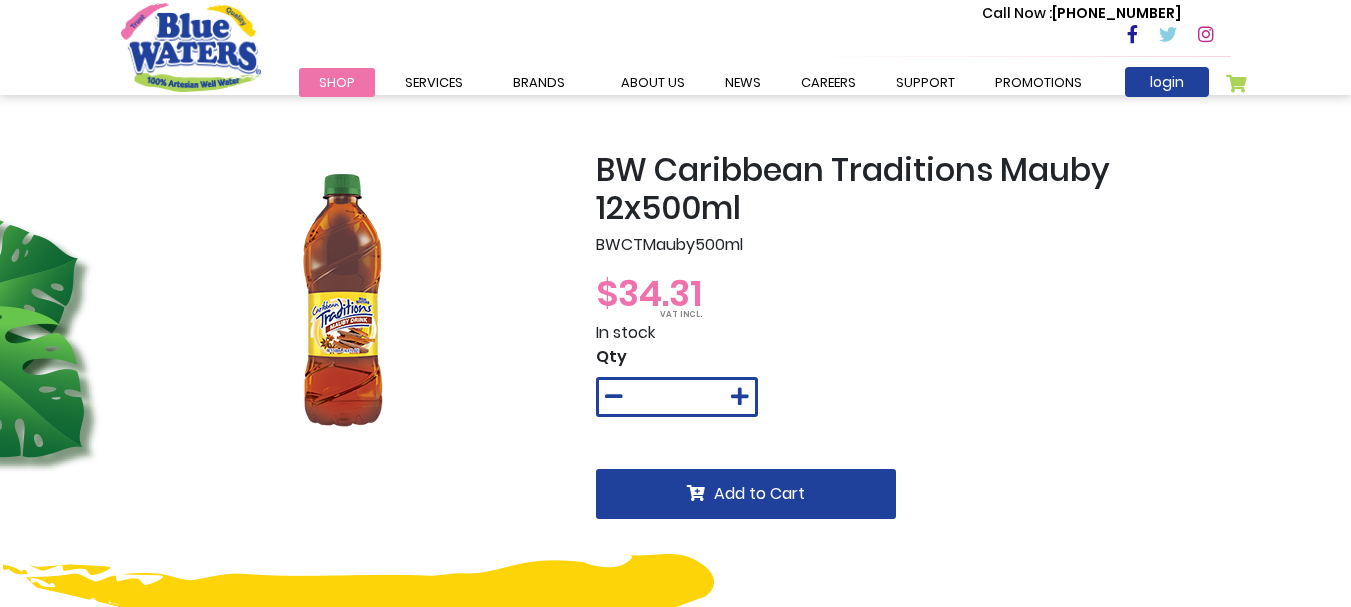 scroll, scrollTop: 0, scrollLeft: 0, axis: both 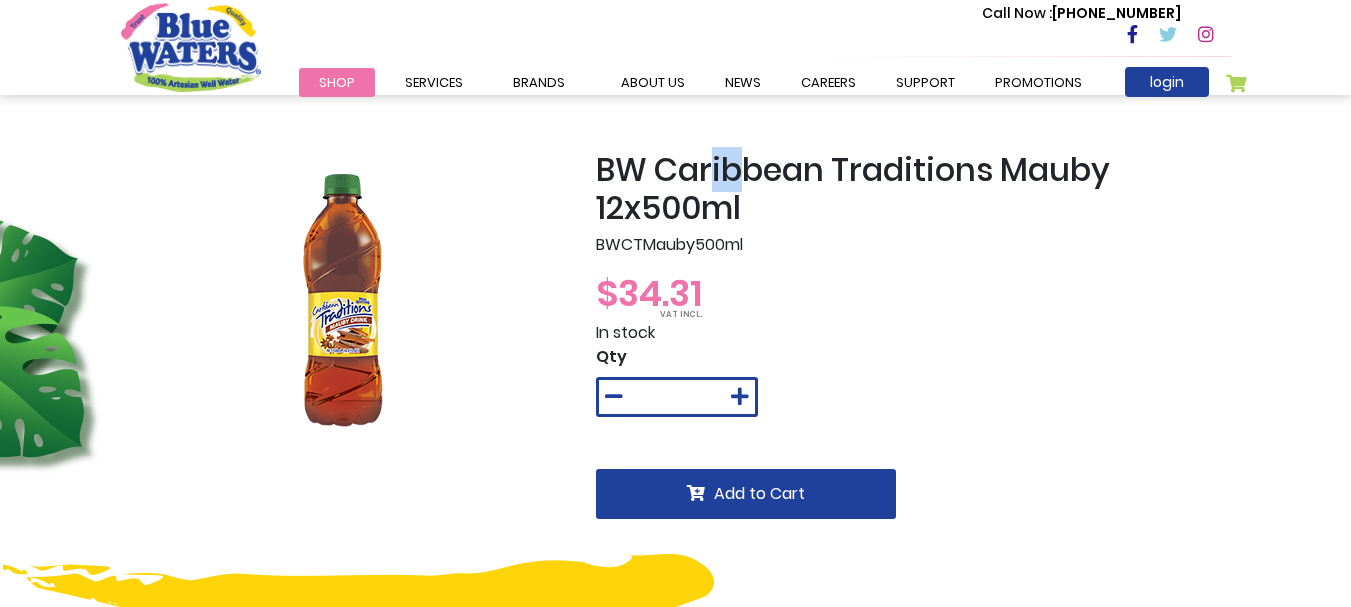 drag, startPoint x: 717, startPoint y: 186, endPoint x: 954, endPoint y: 171, distance: 237.47421 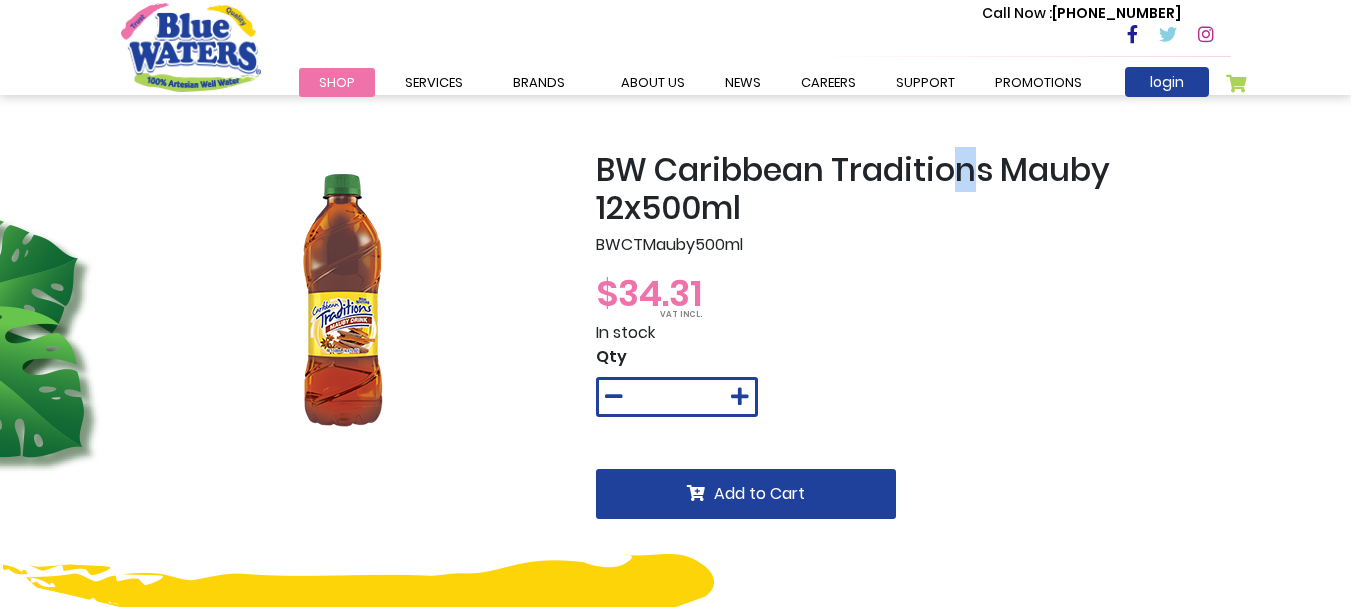 drag, startPoint x: 972, startPoint y: 171, endPoint x: 986, endPoint y: 170, distance: 14.035668 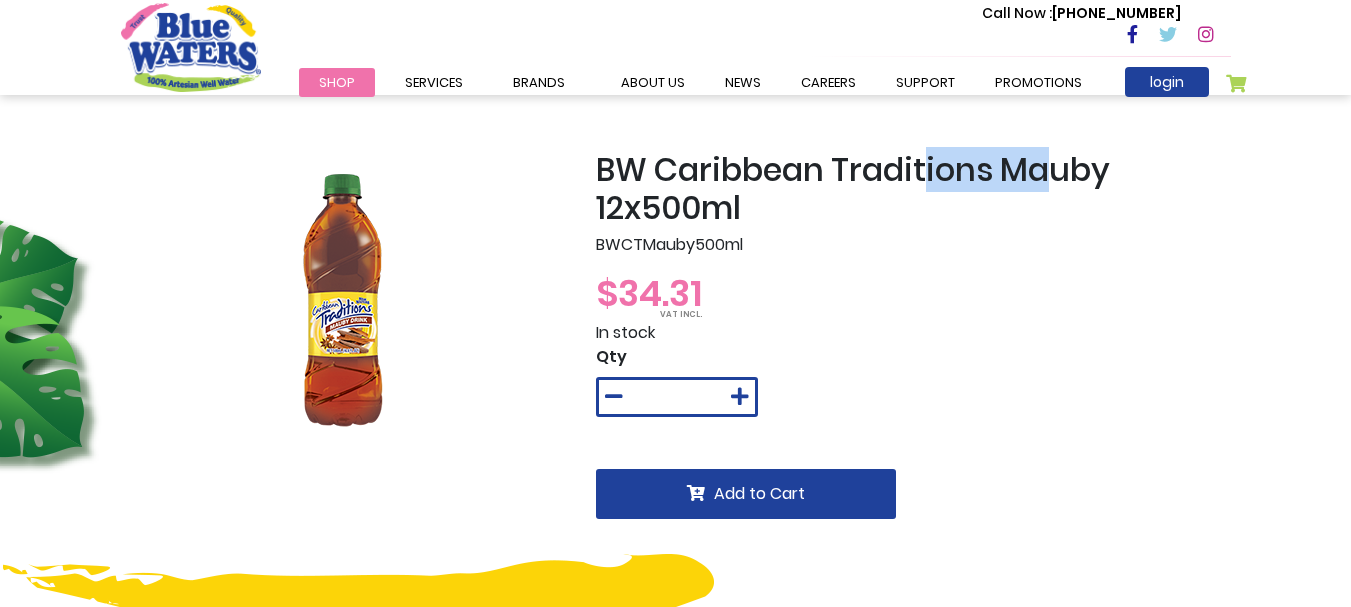 drag, startPoint x: 1016, startPoint y: 176, endPoint x: 925, endPoint y: 164, distance: 91.787796 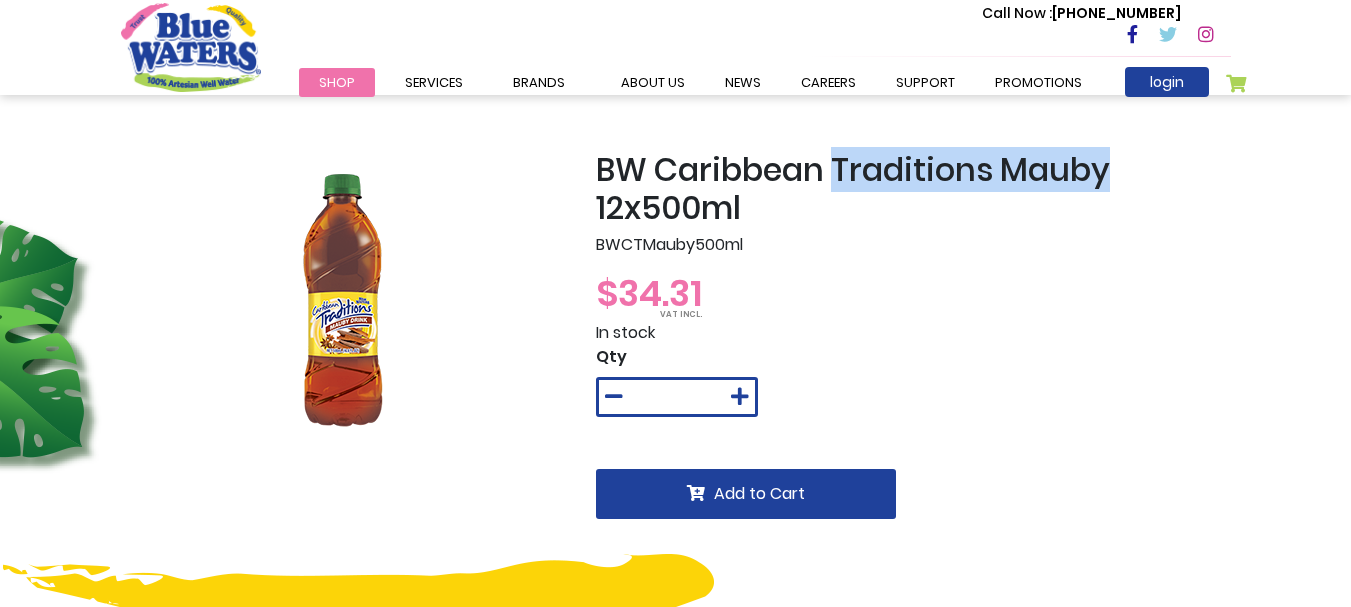 drag, startPoint x: 1121, startPoint y: 163, endPoint x: 840, endPoint y: 158, distance: 281.0445 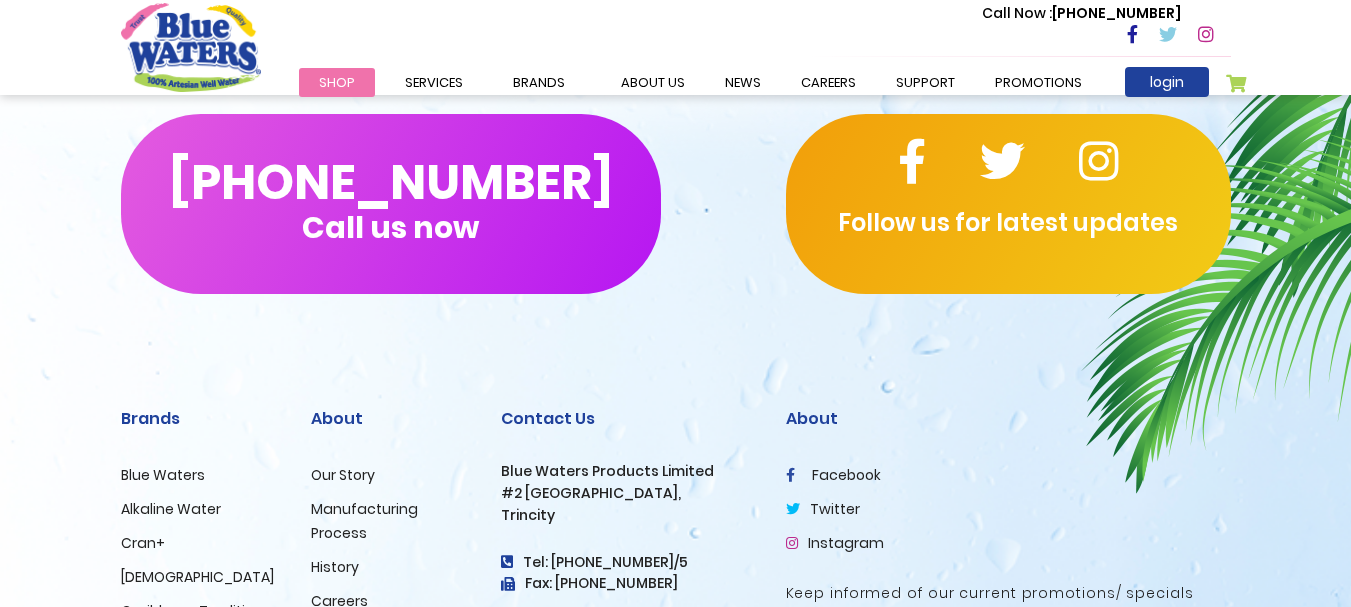scroll, scrollTop: 1432, scrollLeft: 0, axis: vertical 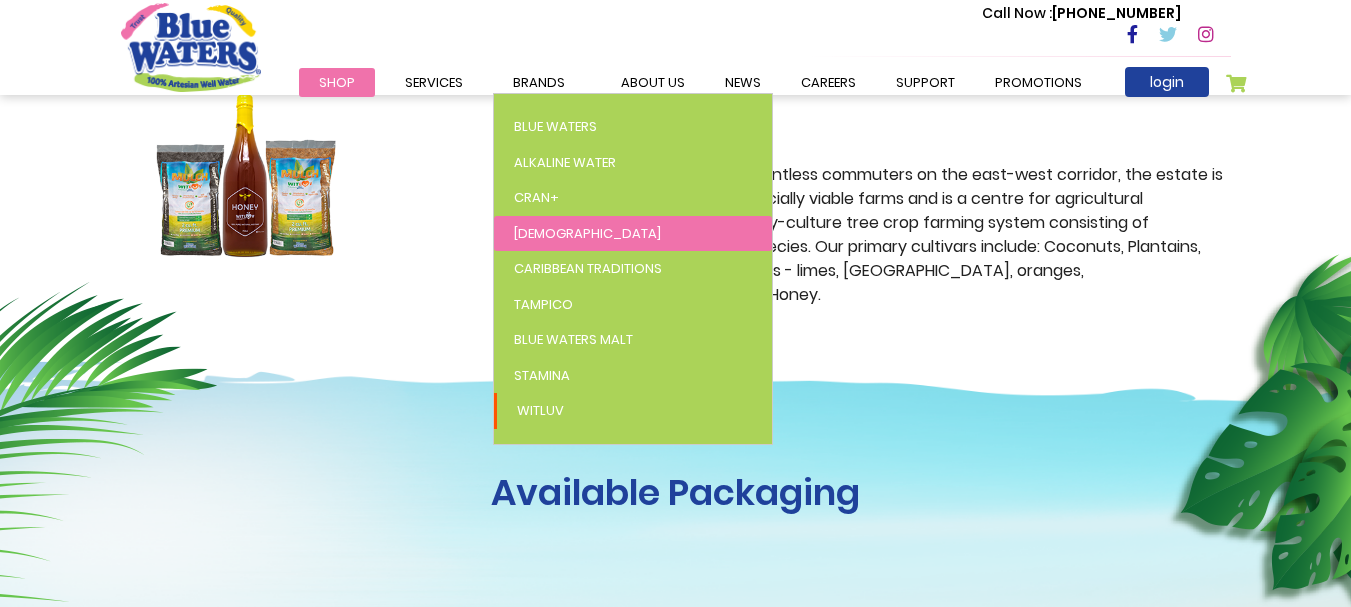 click on "[DEMOGRAPHIC_DATA]" at bounding box center (587, 233) 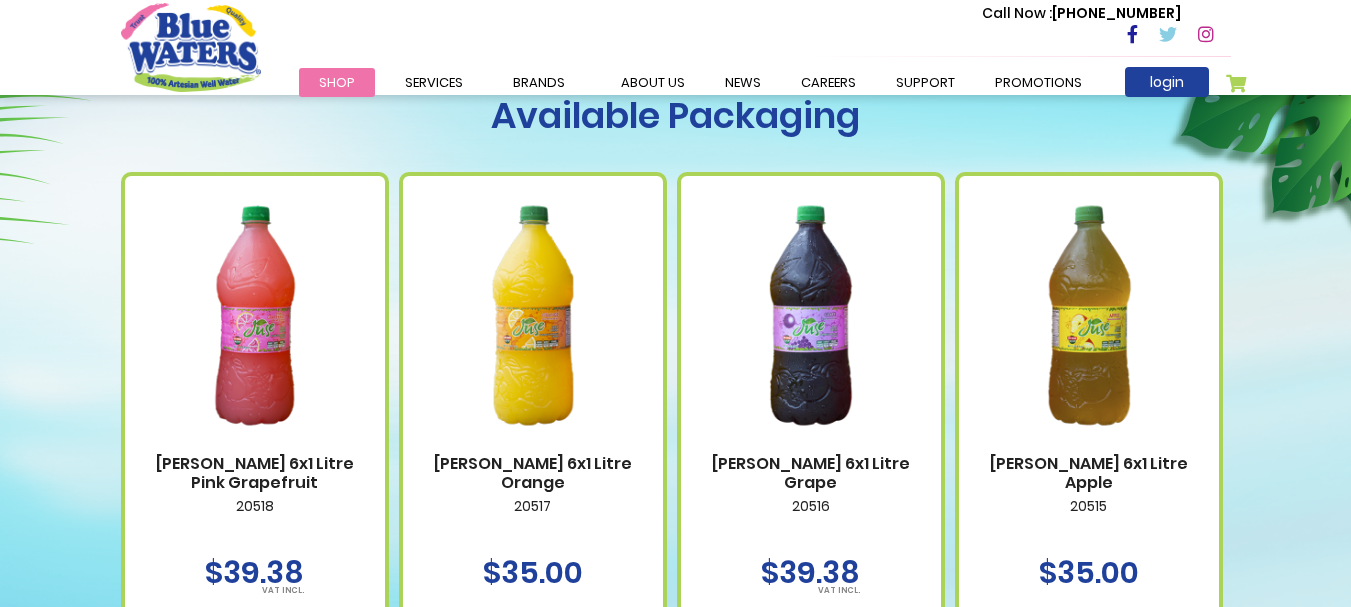 scroll, scrollTop: 900, scrollLeft: 0, axis: vertical 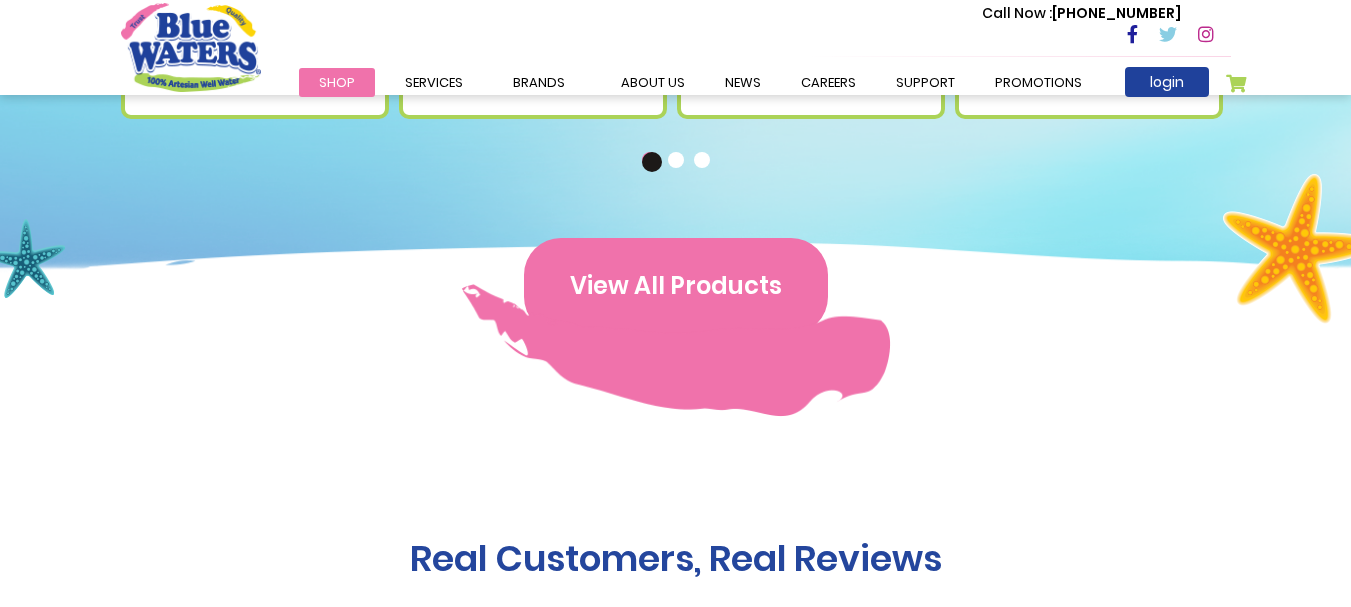 click on "View All Products" at bounding box center [676, 286] 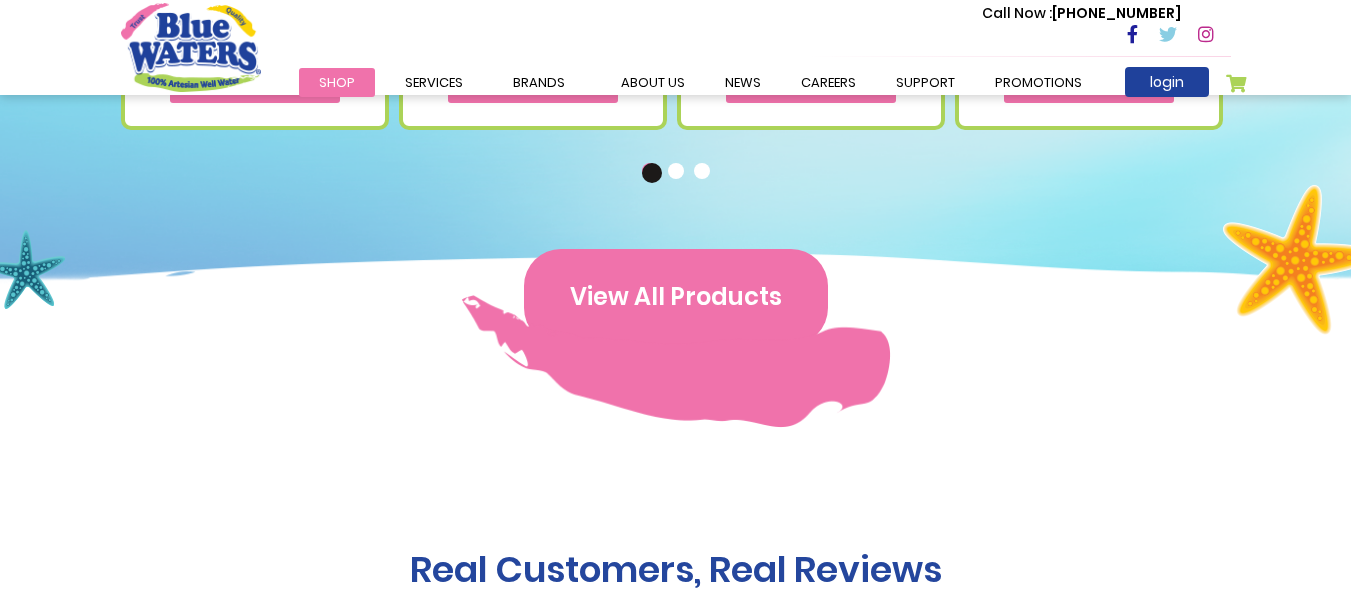 scroll, scrollTop: 1300, scrollLeft: 0, axis: vertical 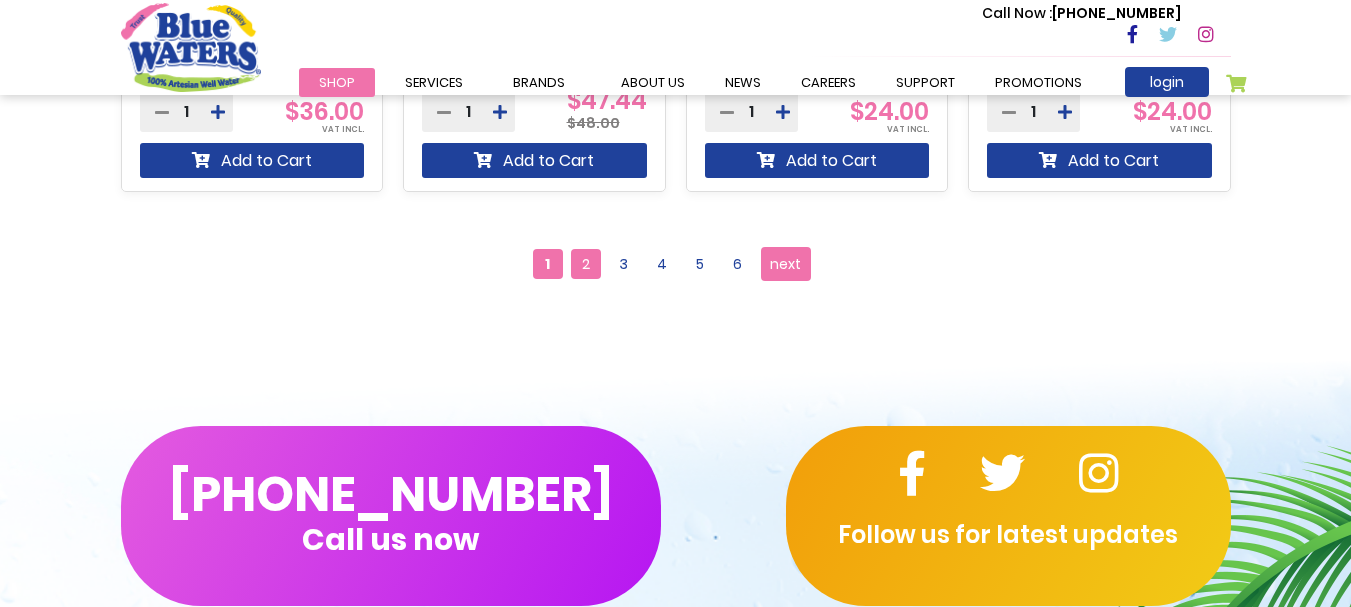click on "2" at bounding box center (586, 264) 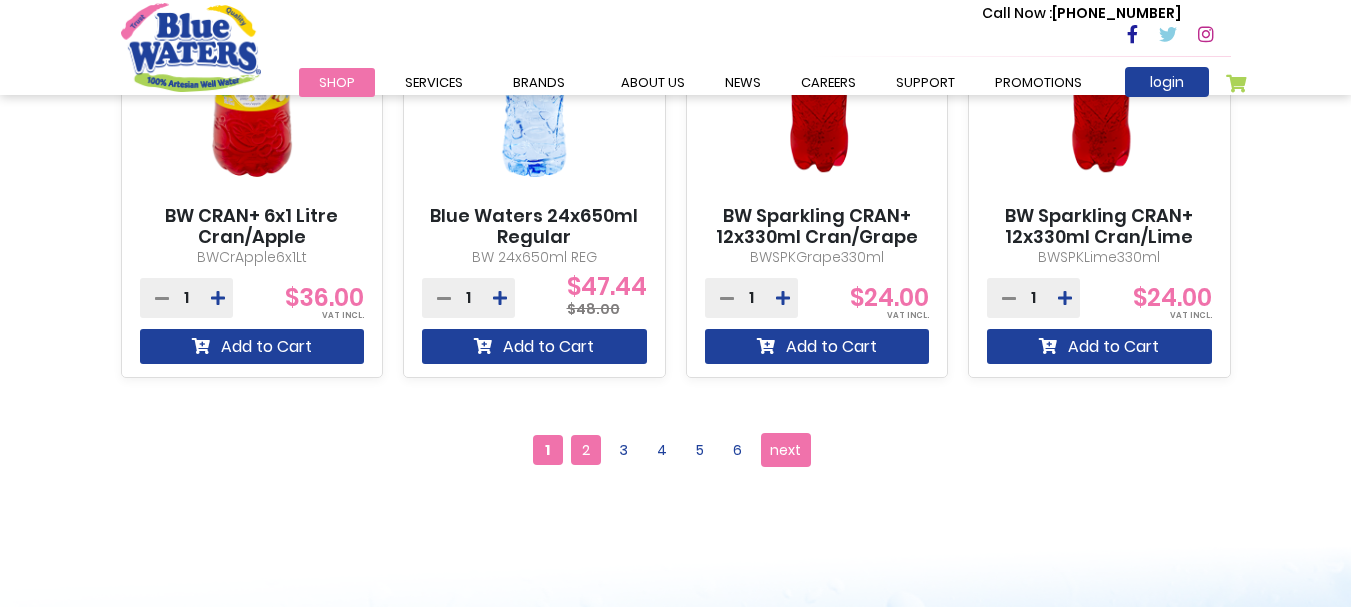 scroll, scrollTop: 1902, scrollLeft: 0, axis: vertical 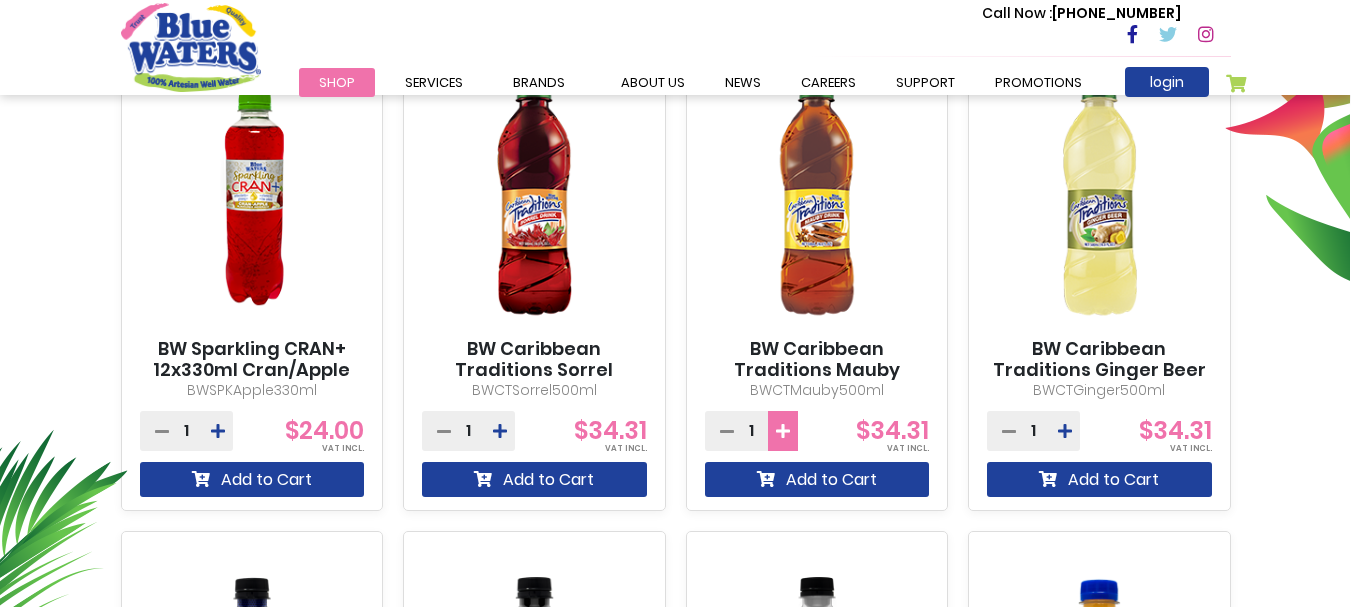 click at bounding box center [783, 431] 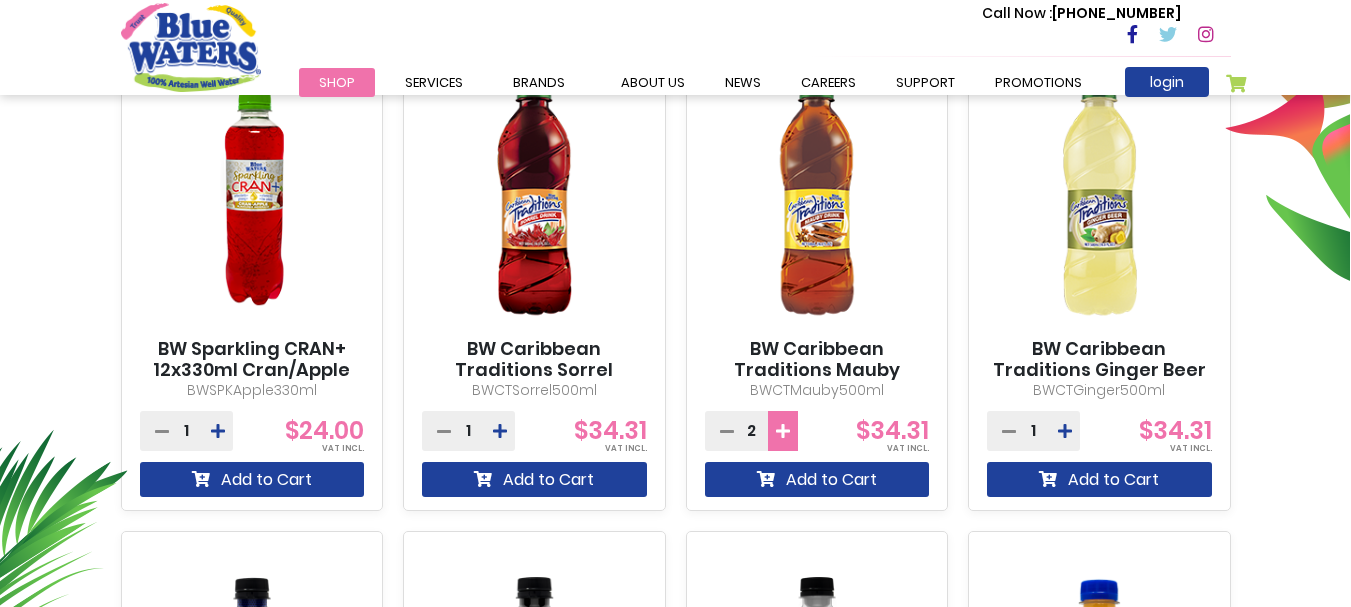 click at bounding box center (783, 431) 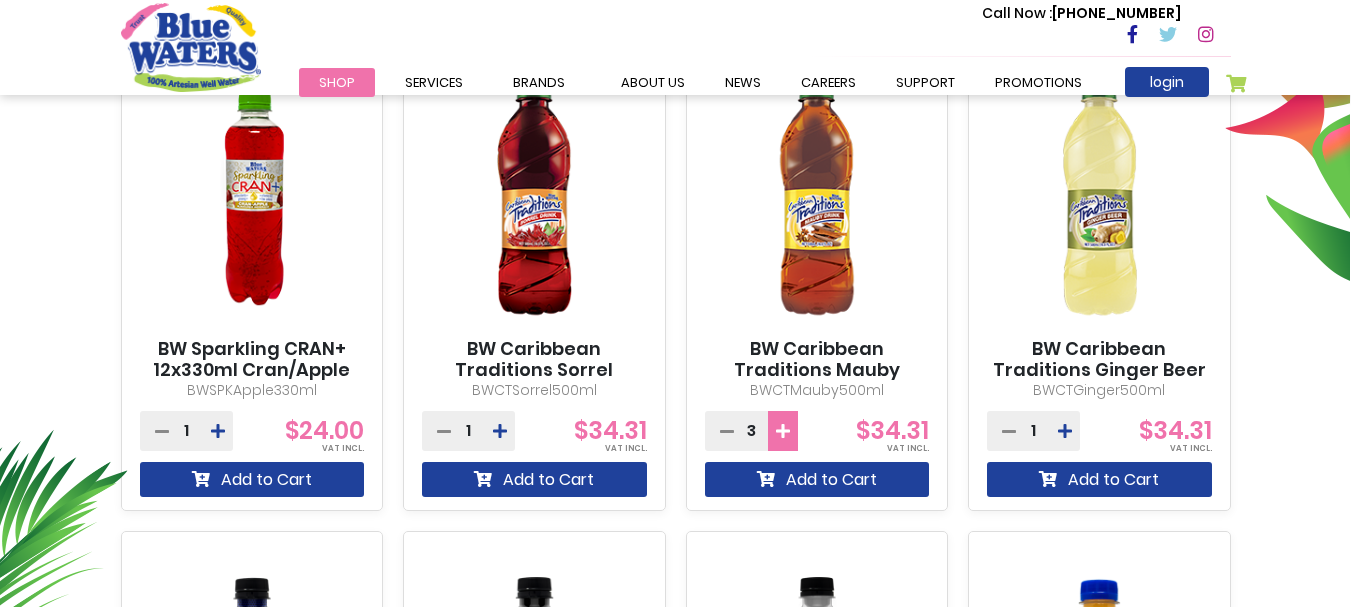 click at bounding box center [783, 431] 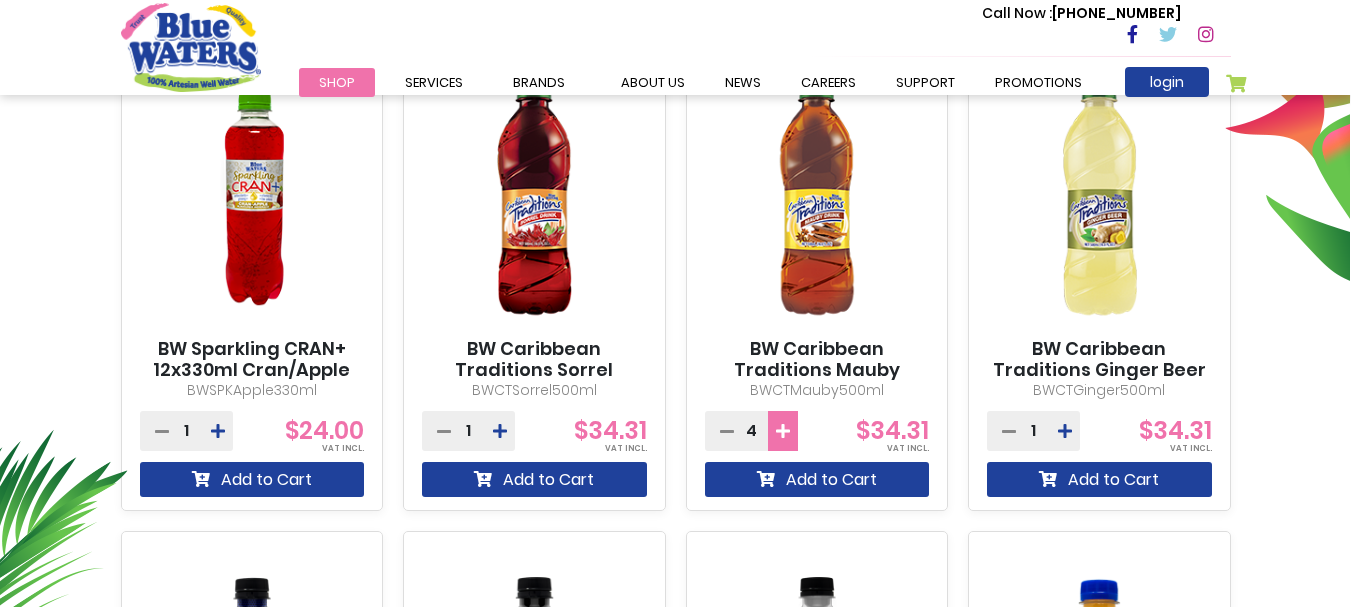 click at bounding box center [783, 431] 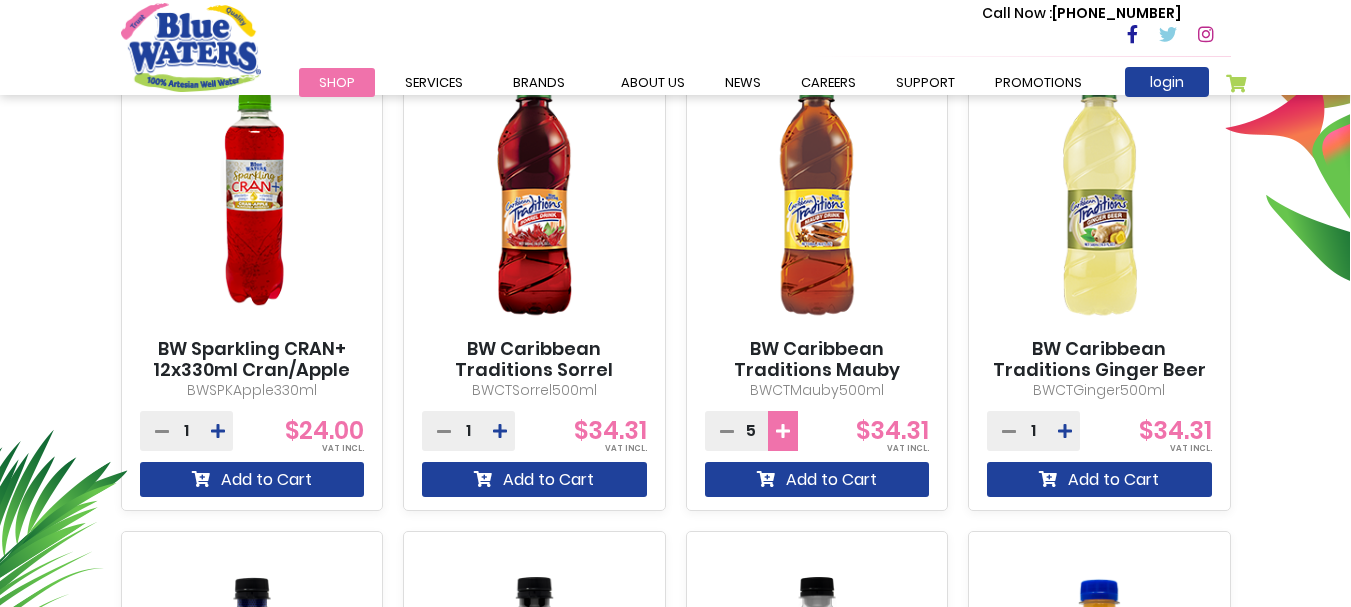 click at bounding box center [783, 431] 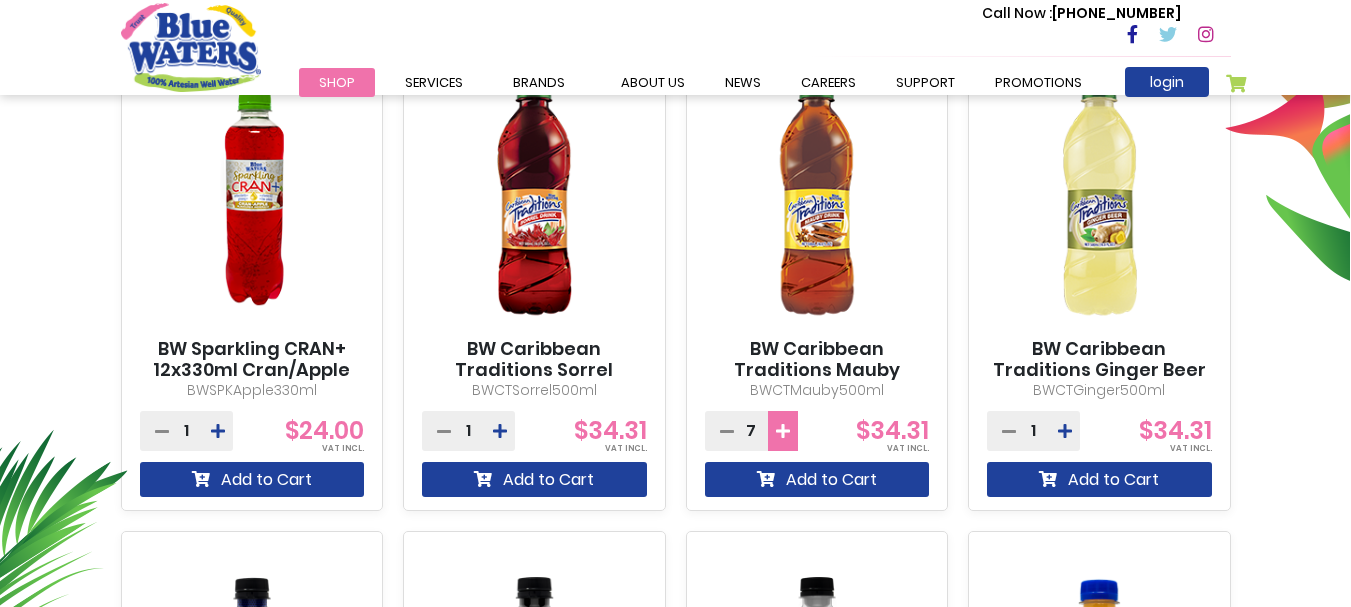 click at bounding box center [783, 431] 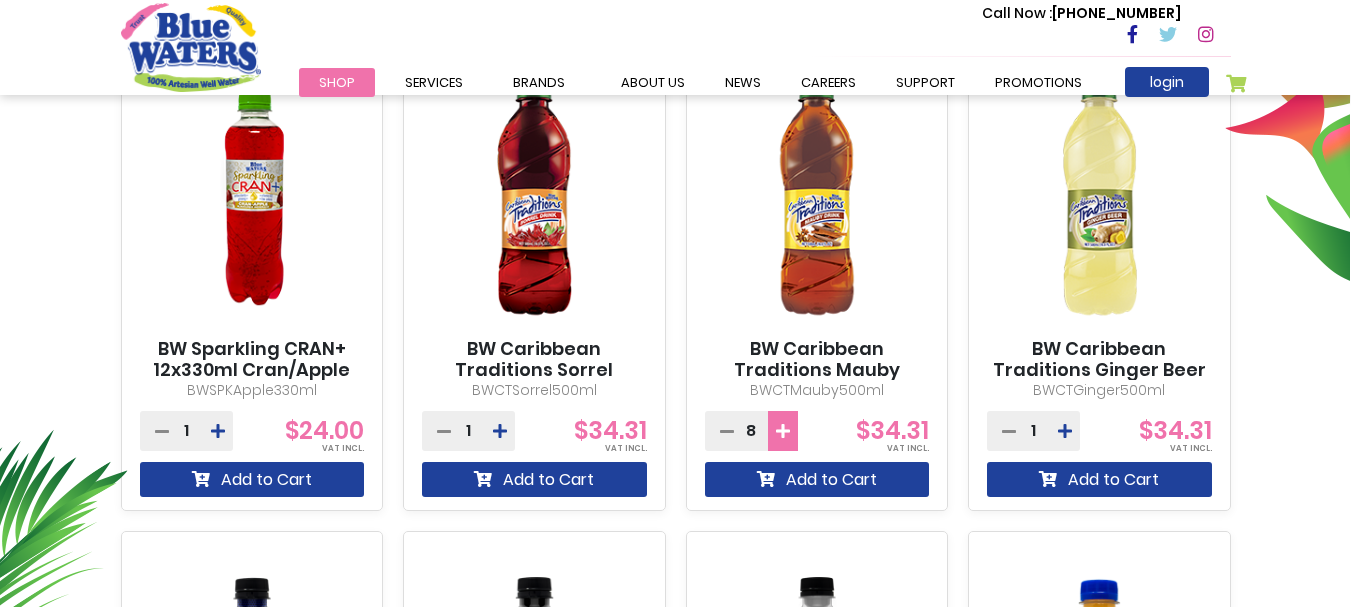 click at bounding box center [783, 431] 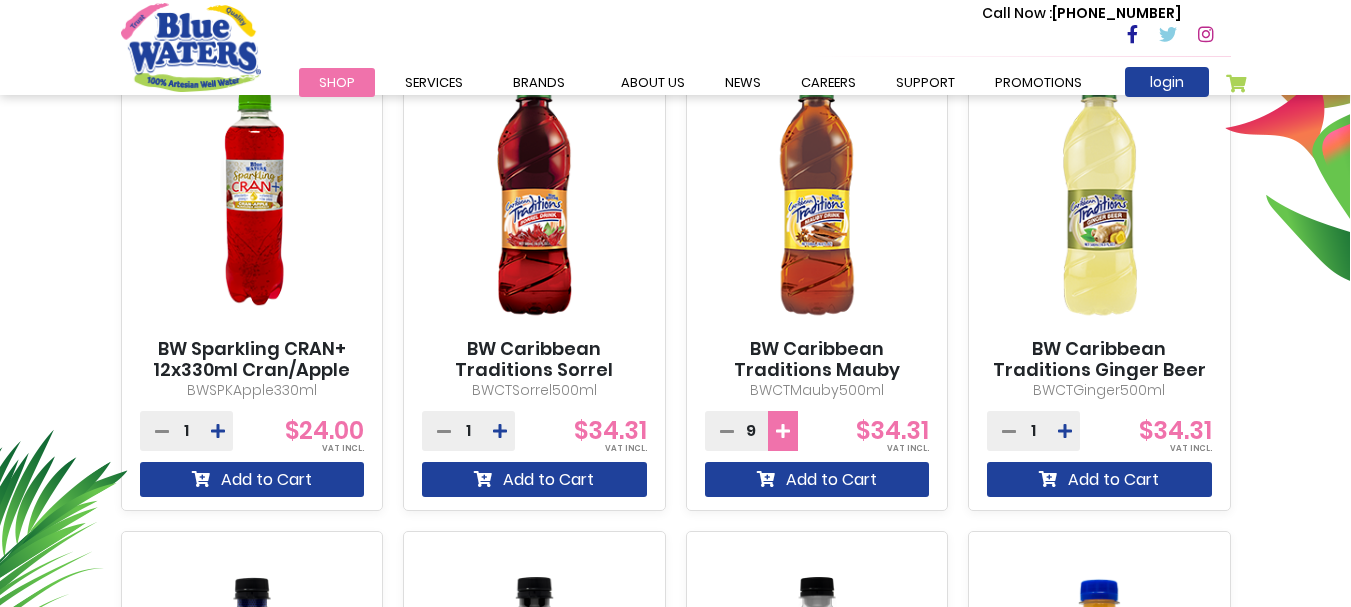 click at bounding box center [783, 431] 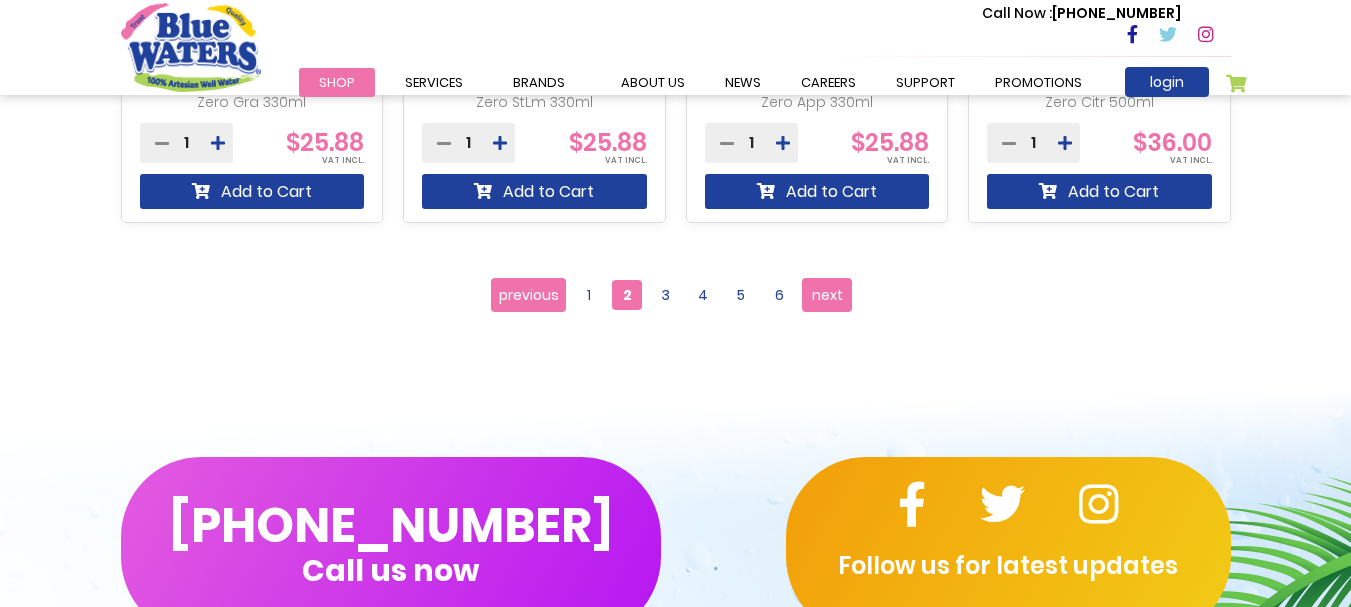 scroll, scrollTop: 2100, scrollLeft: 0, axis: vertical 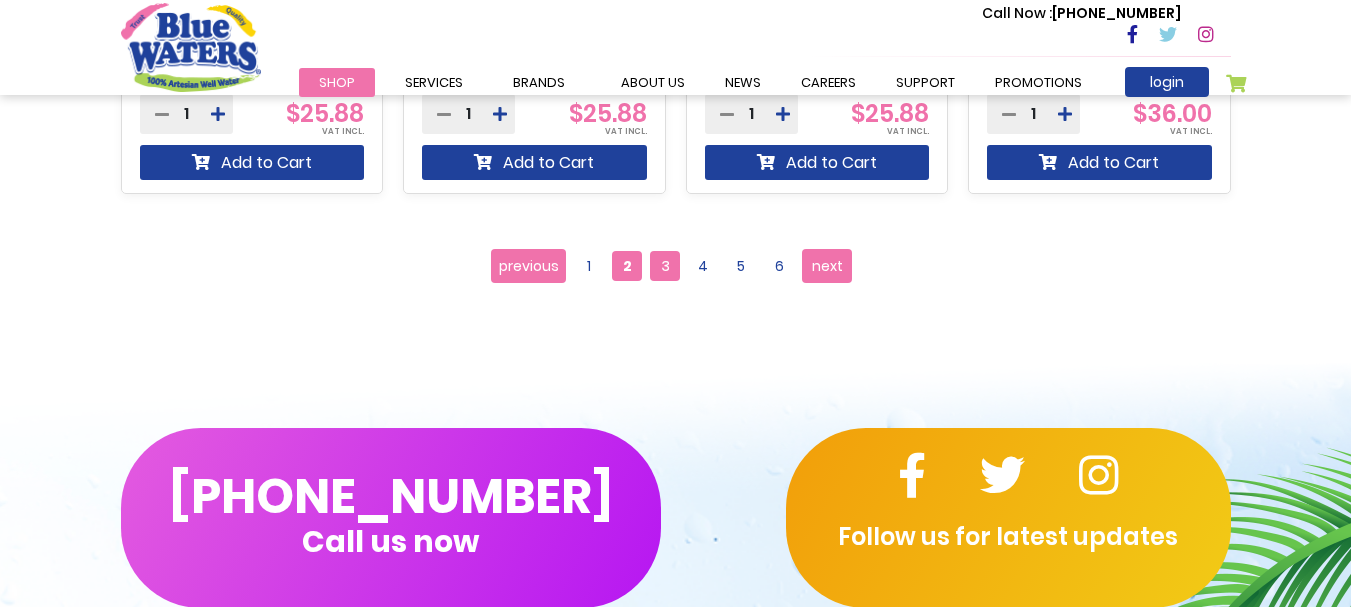 click on "3" at bounding box center (665, 266) 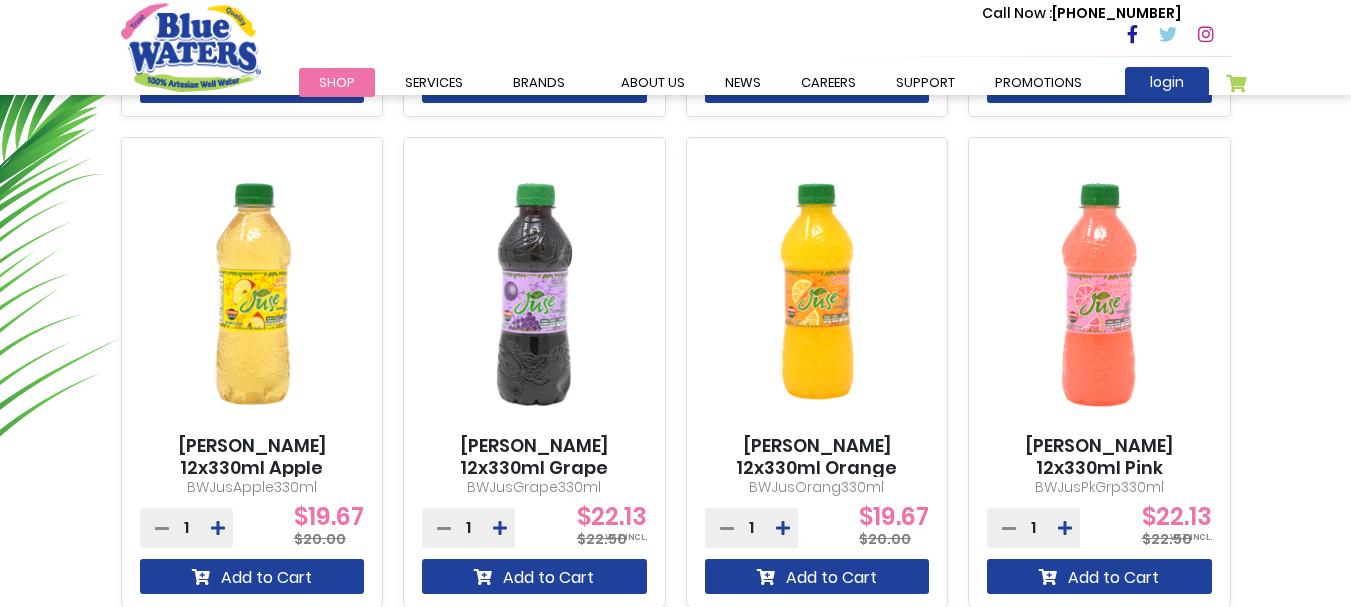 scroll, scrollTop: 1202, scrollLeft: 0, axis: vertical 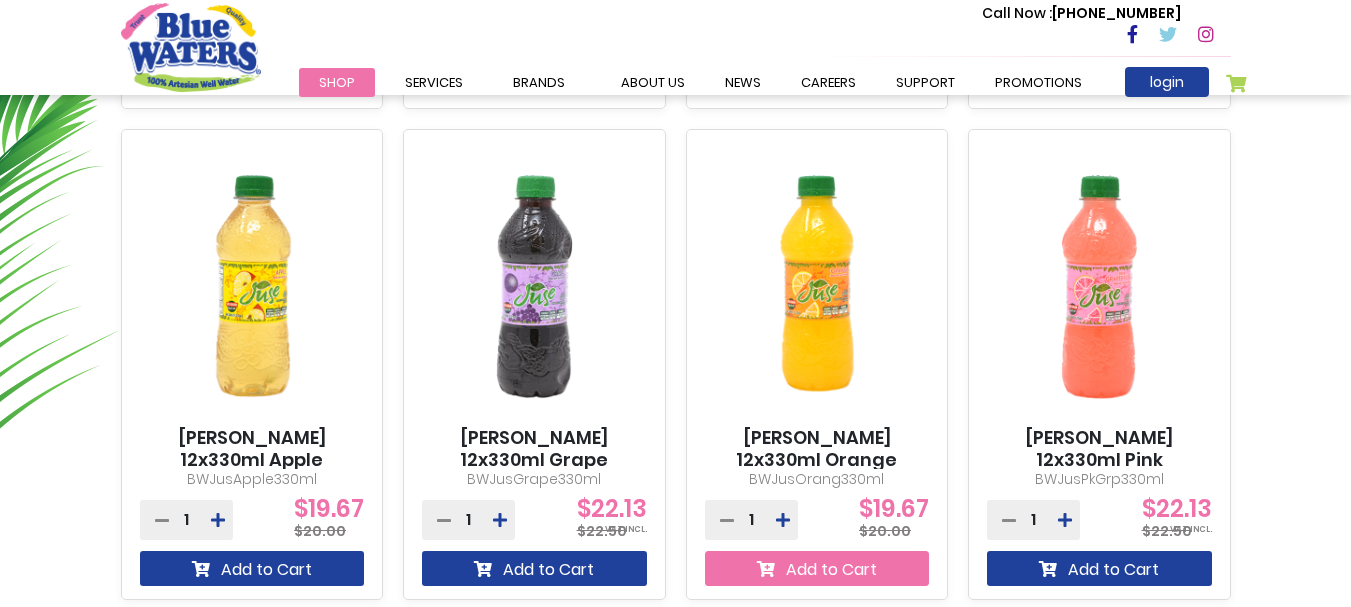 click on "Add to Cart" at bounding box center (817, 568) 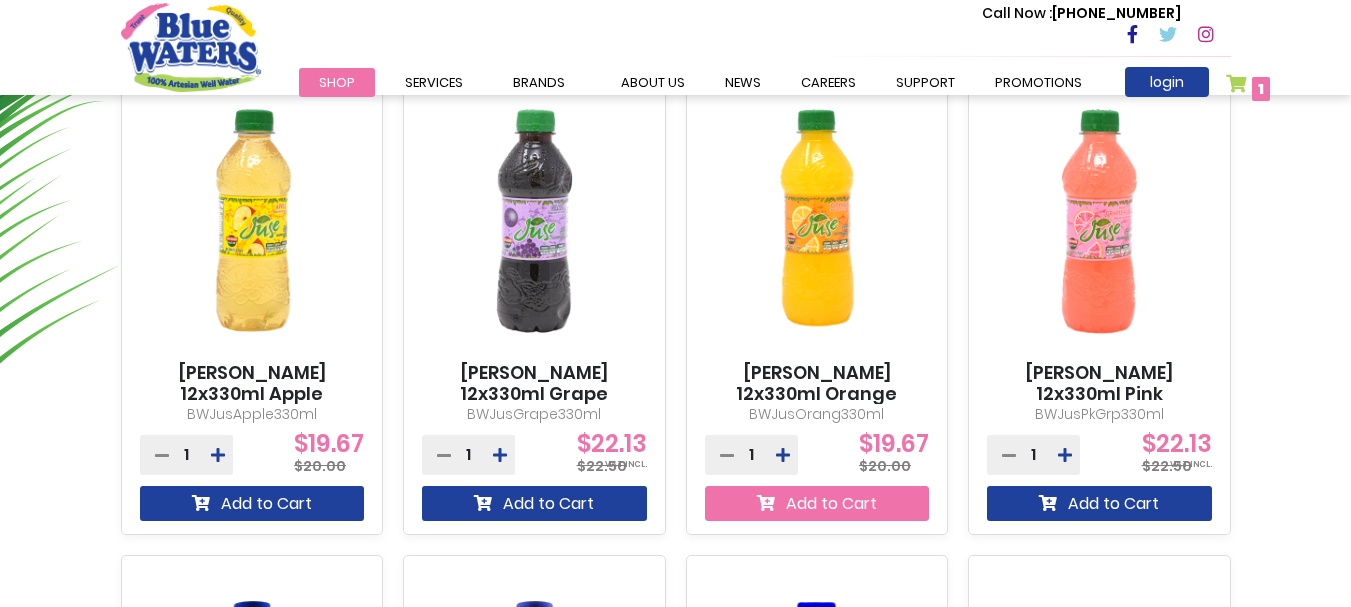 scroll, scrollTop: 1356, scrollLeft: 0, axis: vertical 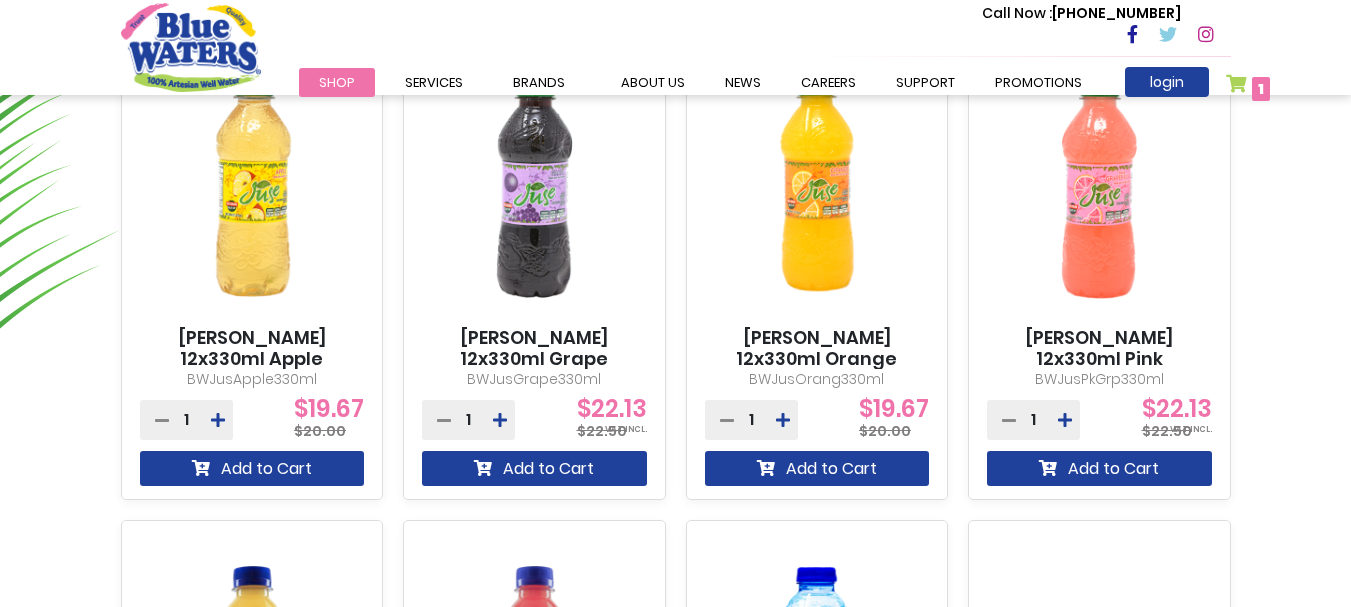 drag, startPoint x: 831, startPoint y: 402, endPoint x: 831, endPoint y: 381, distance: 21 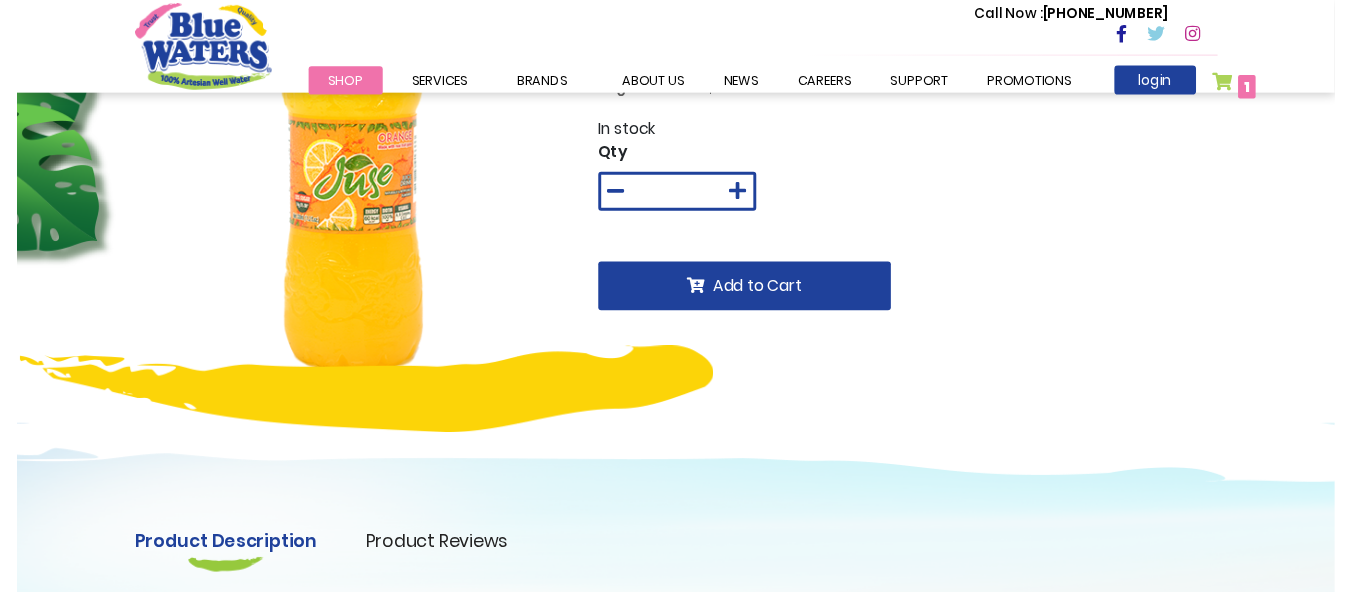 scroll, scrollTop: 500, scrollLeft: 0, axis: vertical 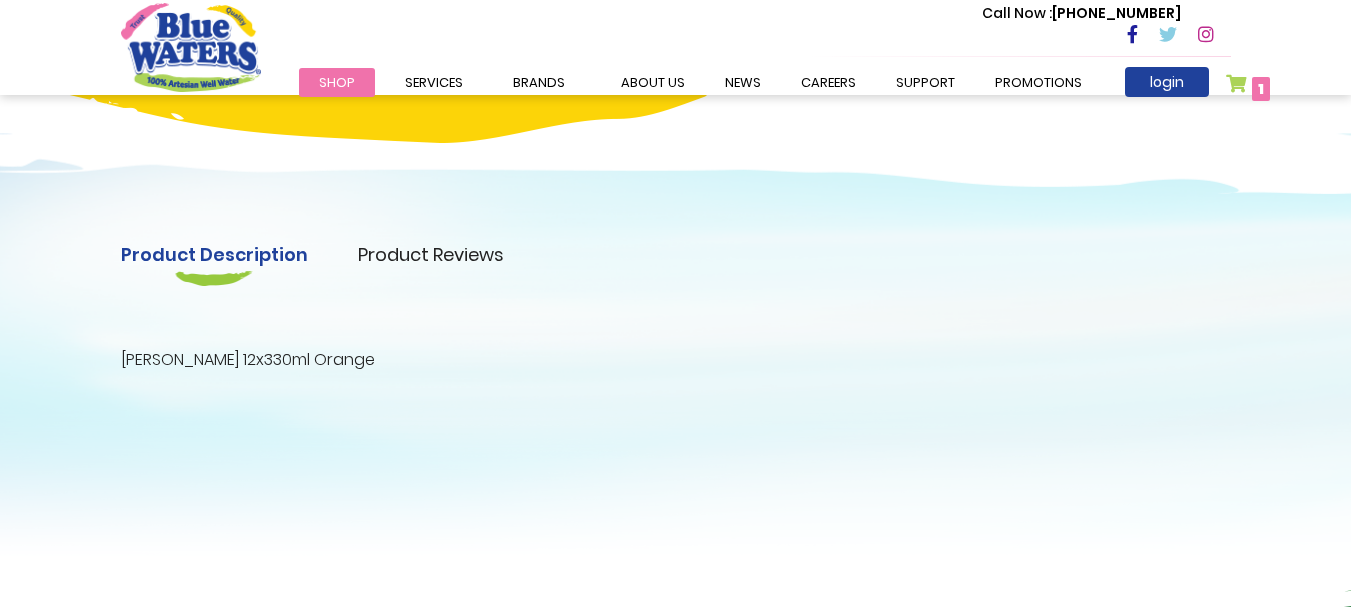 click on "Product Description
Product Reviews
Product Locator
[PERSON_NAME] 12x330ml Orange
Write Your Own Review
You're reviewing: [PERSON_NAME] 12x330ml Orange
Your Rating
Quality 1 star" at bounding box center (675, 326) 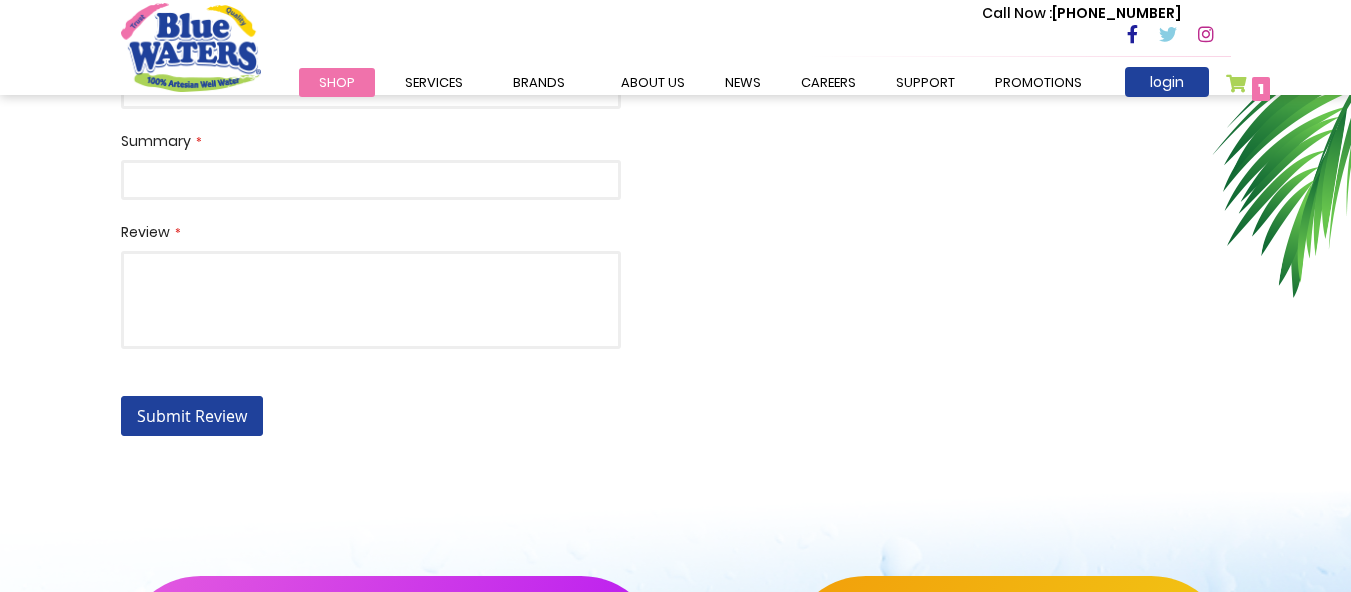 scroll, scrollTop: 1600, scrollLeft: 0, axis: vertical 